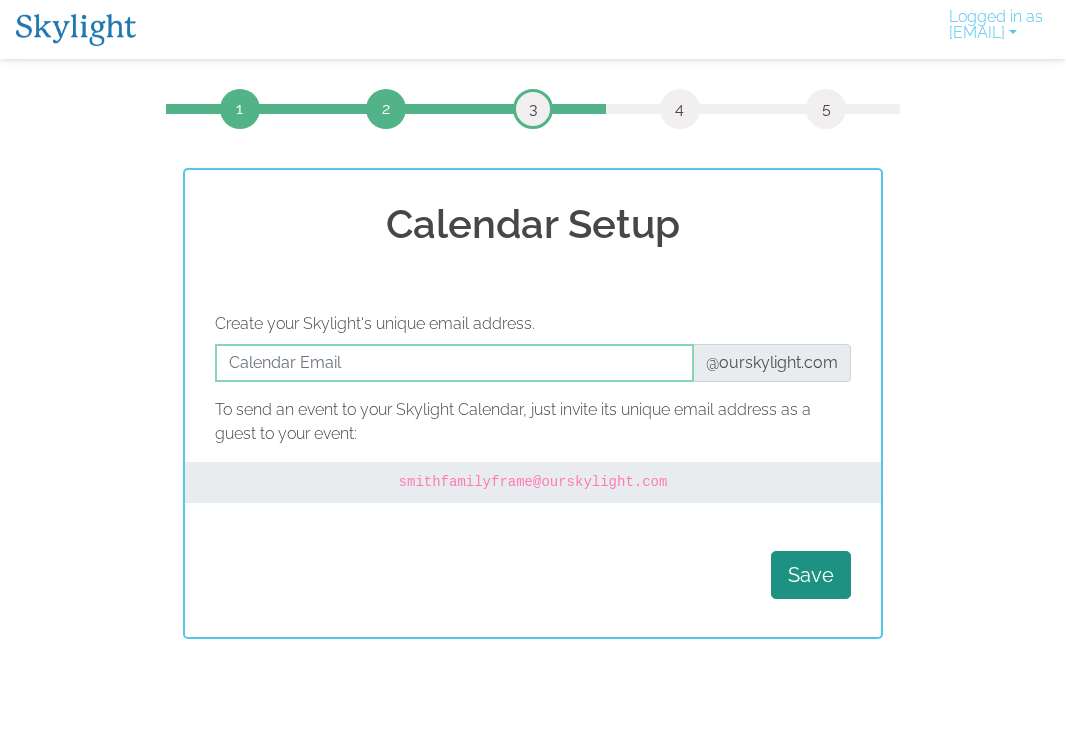 scroll, scrollTop: 0, scrollLeft: 0, axis: both 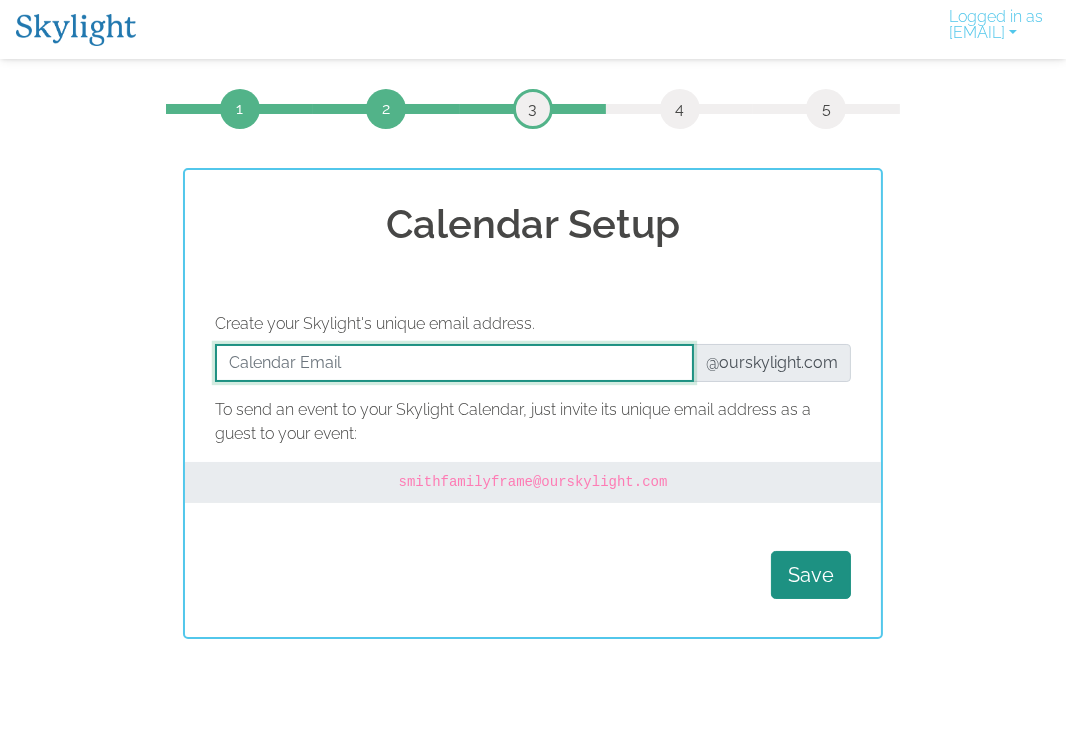 drag, startPoint x: 0, startPoint y: 0, endPoint x: 512, endPoint y: 371, distance: 632.2855 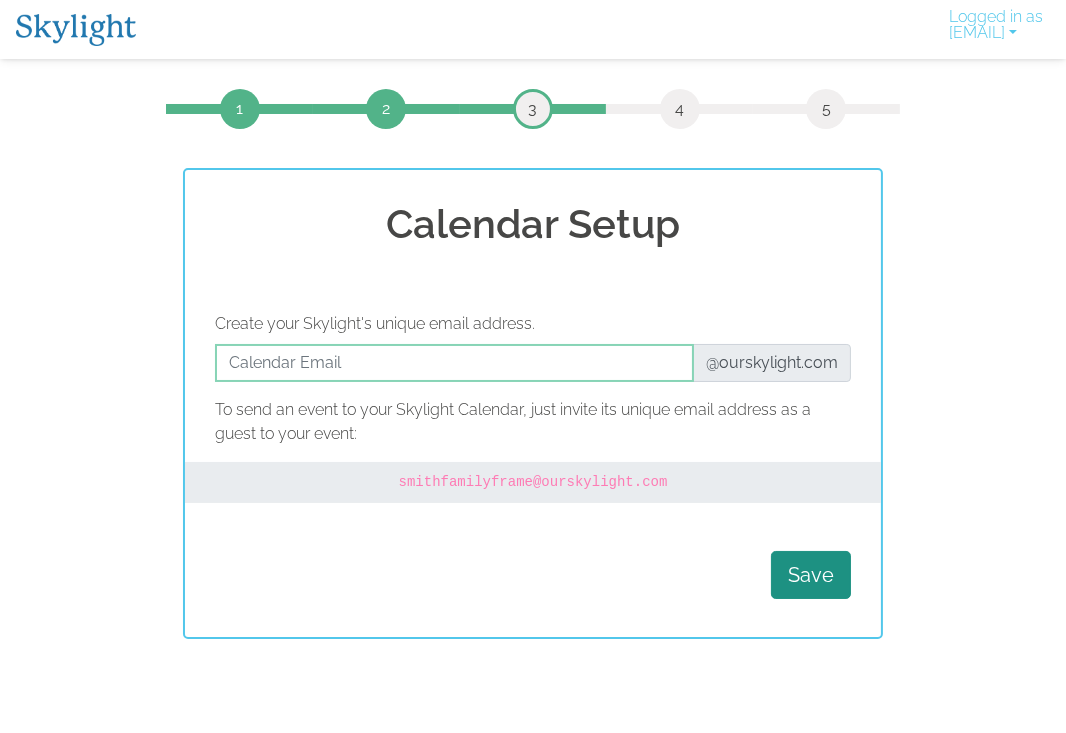 click on "Calendar Setup Create your Skylight's unique email address.   @ourskylight.com To send an event to your Skylight Calendar, just invite its unique email address as a guest to your event: smithfamilyframe @ourskylight.com Save" at bounding box center [533, 403] 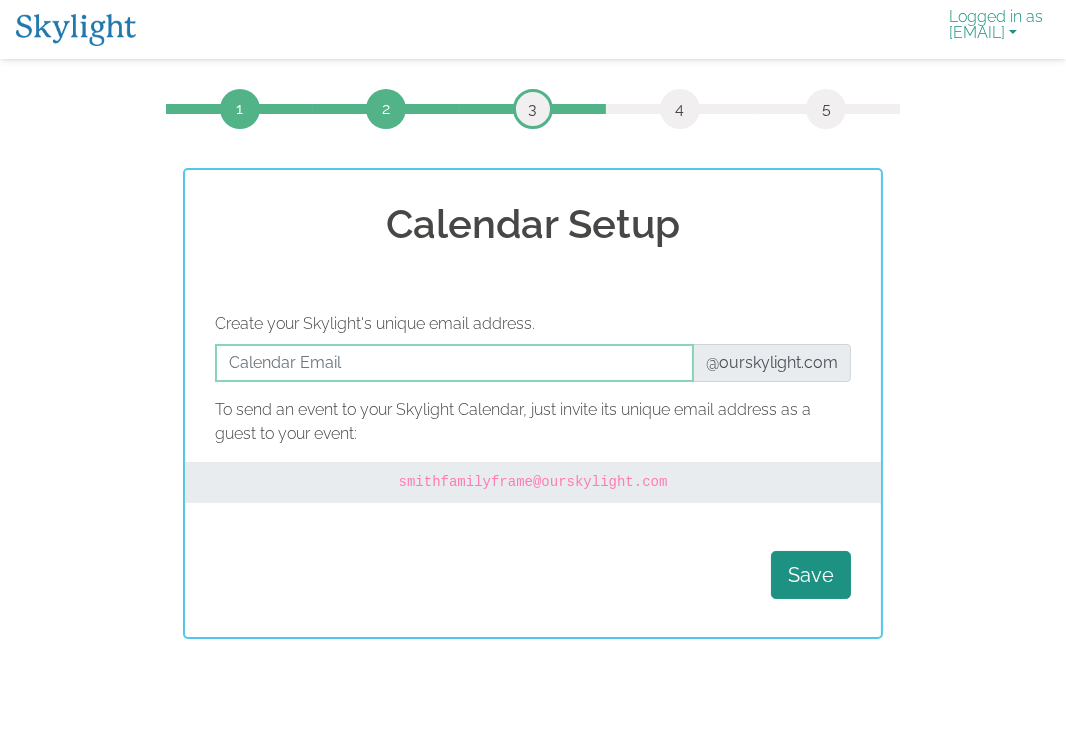 click on "Logged in as [EMAIL]" at bounding box center (996, 29) 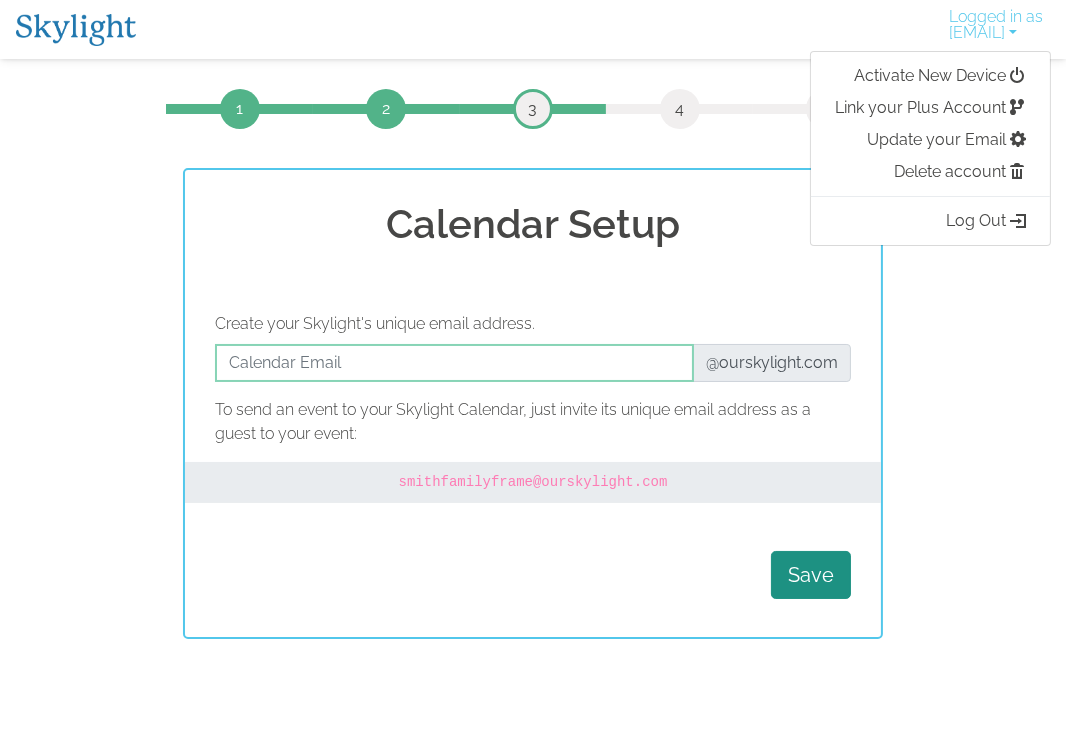 click on "Calendar Setup Create your Skylight's unique email address.   @ourskylight.com To send an event to your Skylight Calendar, just invite its unique email address as a guest to your event: smithfamilyframe @ourskylight.com Save" at bounding box center (533, 403) 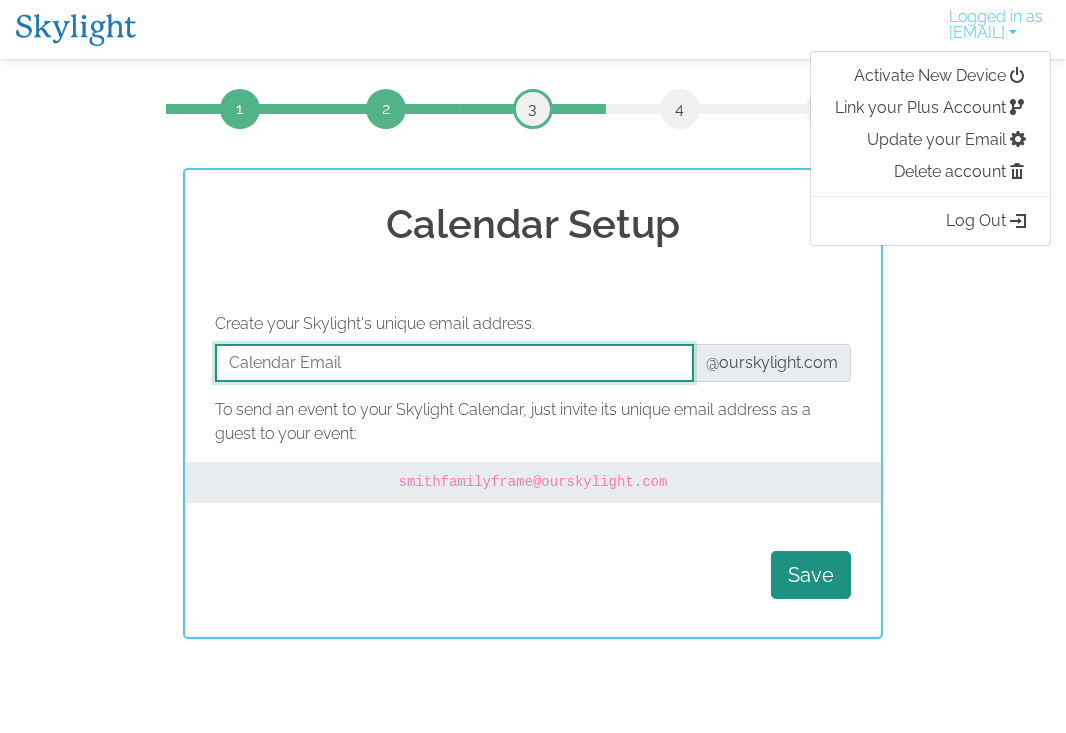 click at bounding box center [454, 363] 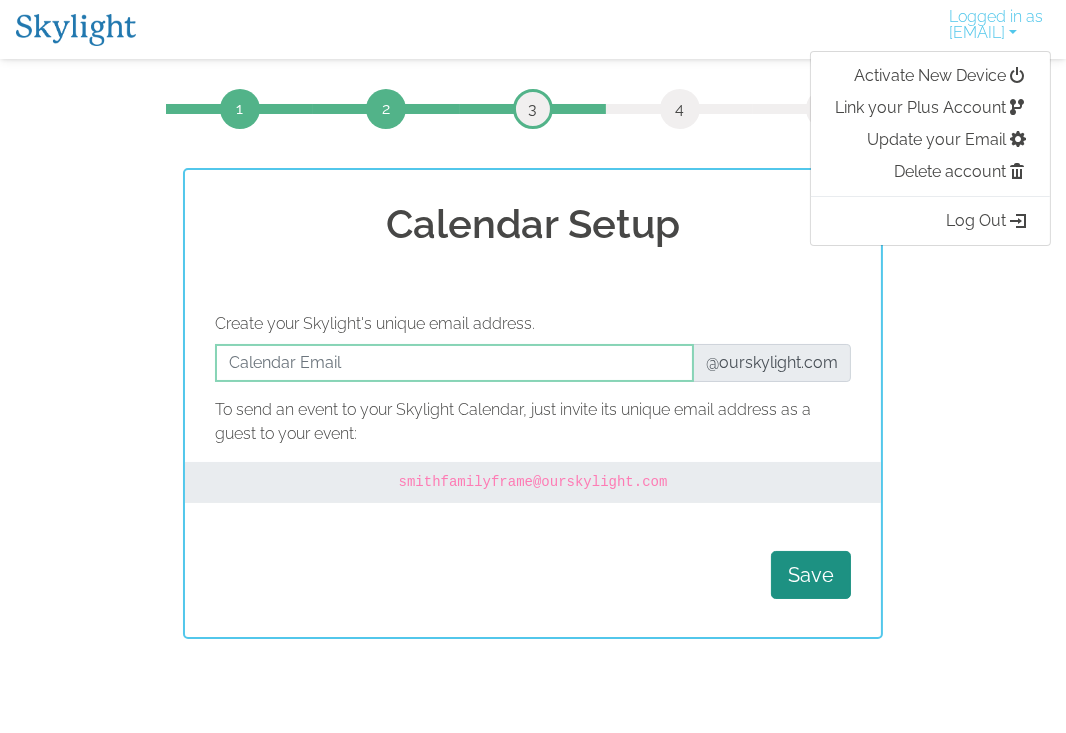 click on "Calendar Setup Create your Skylight's unique email address.   @ourskylight.com To send an event to your Skylight Calendar, just invite its unique email address as a guest to your event: smithfamilyframe @ourskylight.com Save" at bounding box center [533, 403] 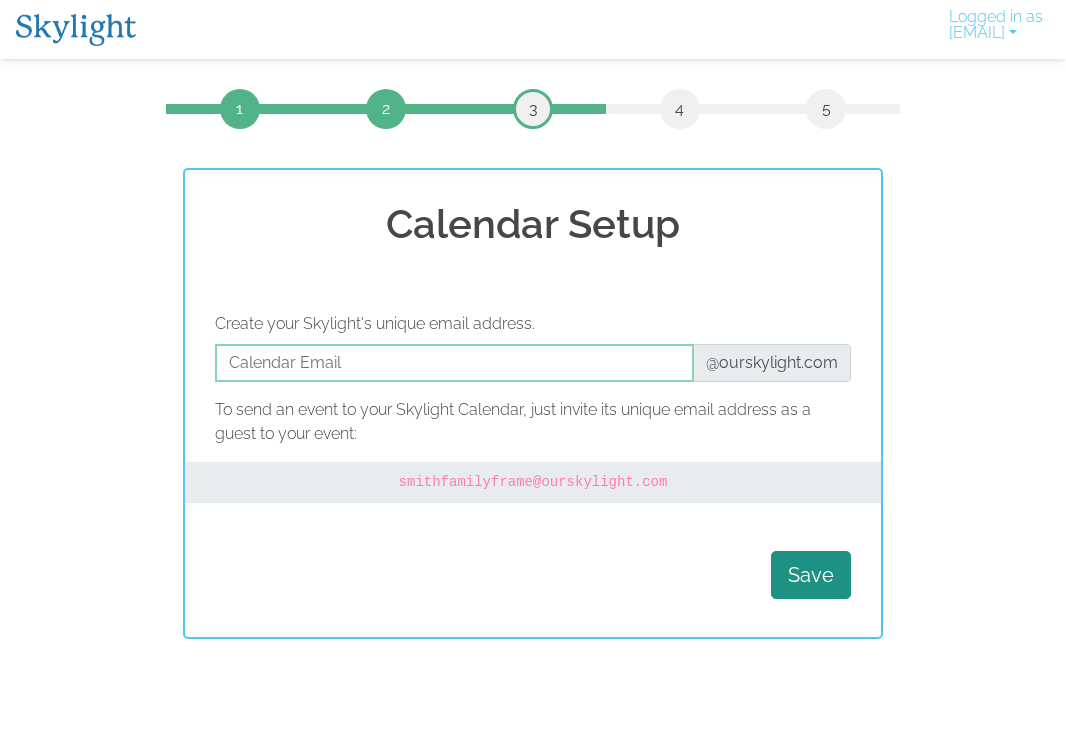scroll, scrollTop: 0, scrollLeft: 0, axis: both 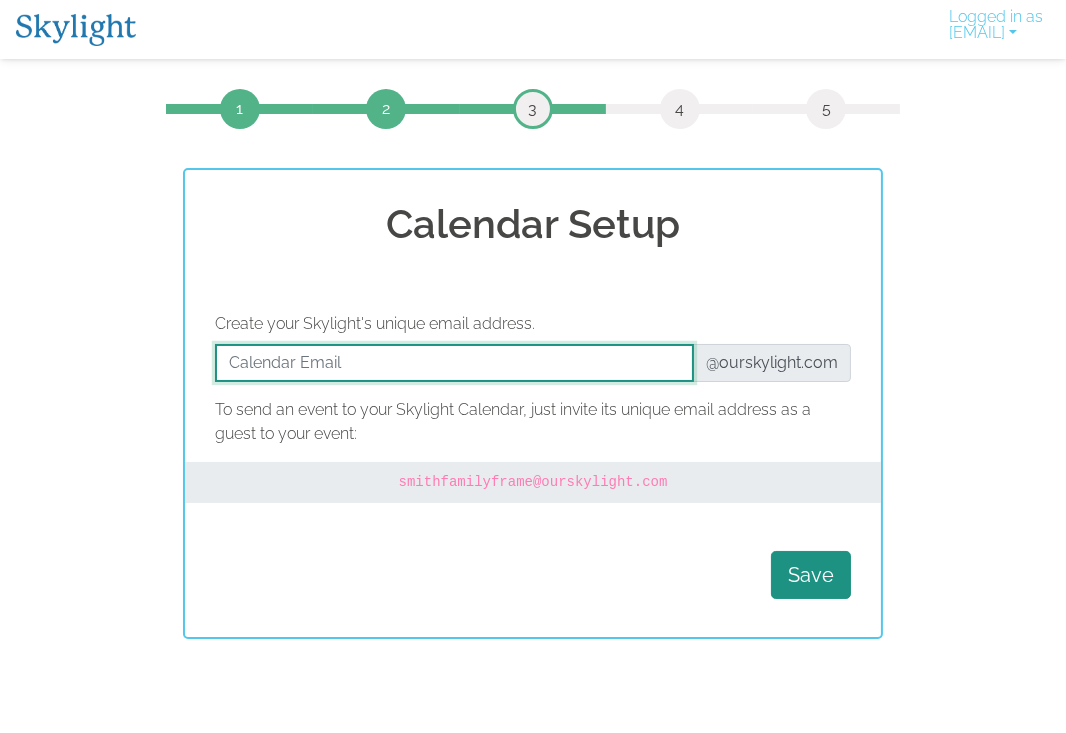 click at bounding box center [454, 363] 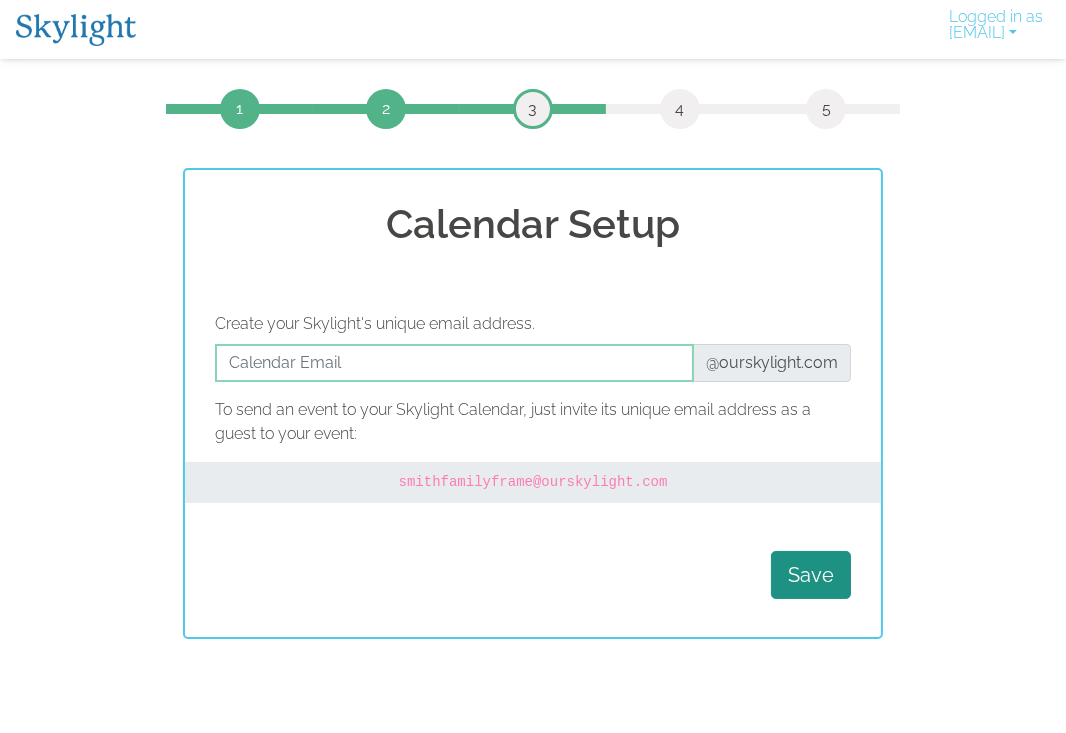 click on "Calendar Setup Create your Skylight's unique email address.   @ourskylight.com To send an event to your Skylight Calendar, just invite its unique email address as a guest to your event: smithfamilyframe @ourskylight.com Save" at bounding box center [533, 403] 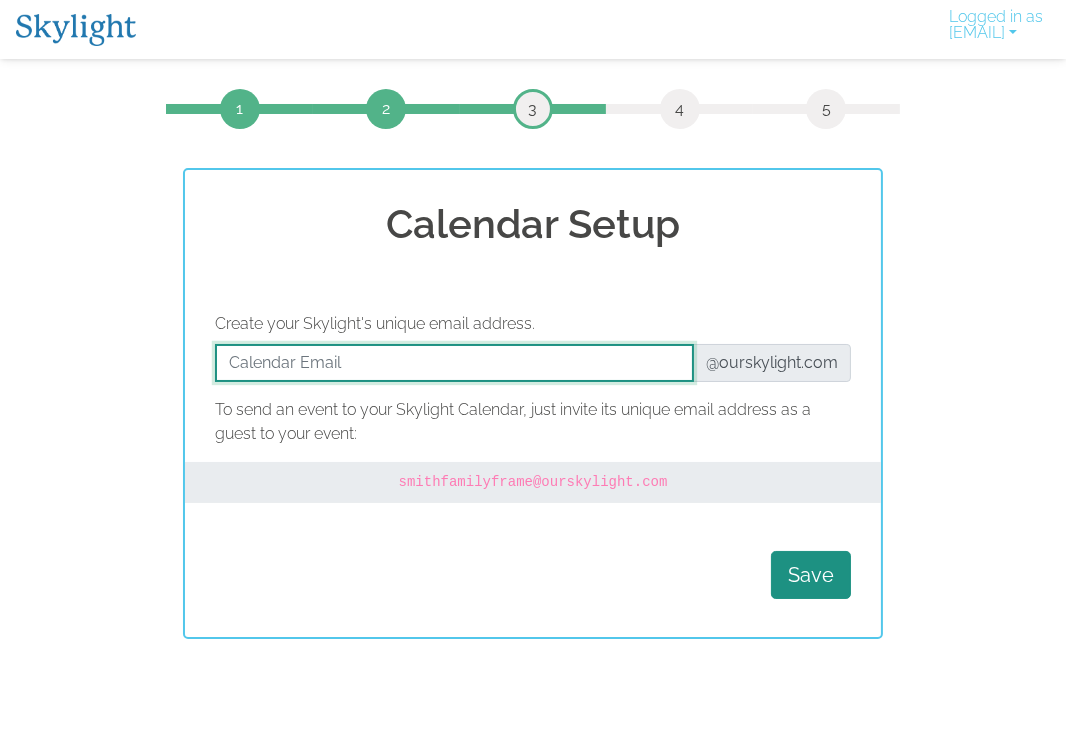 click at bounding box center [454, 363] 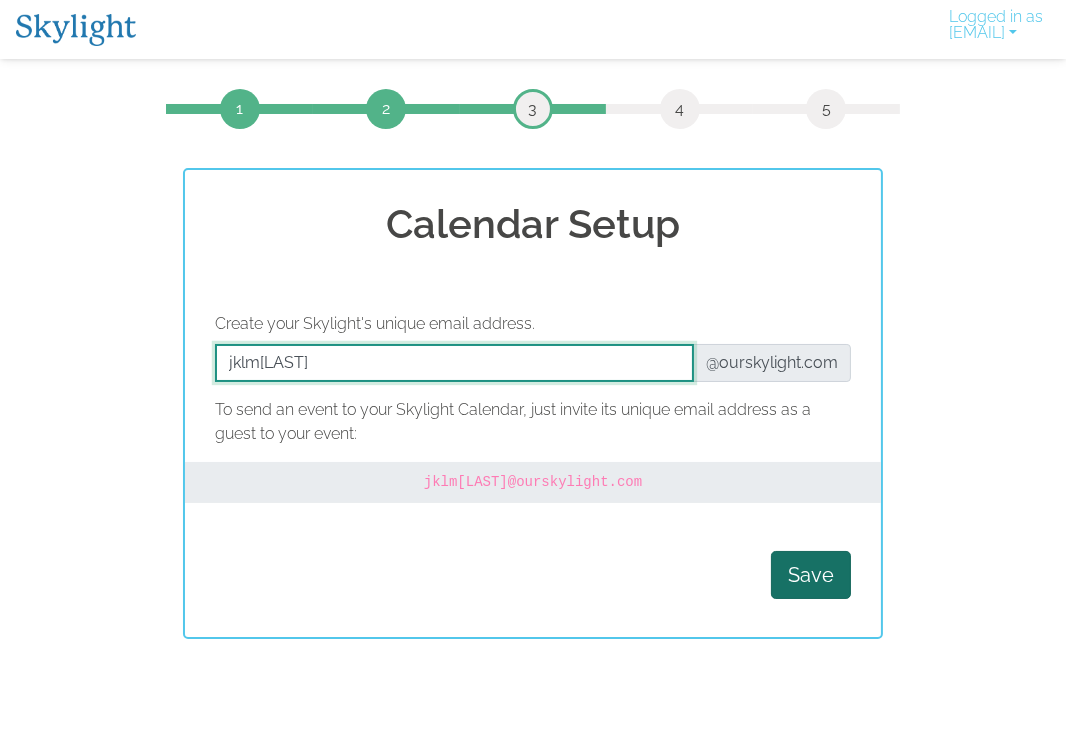 type on "jklmgallagher" 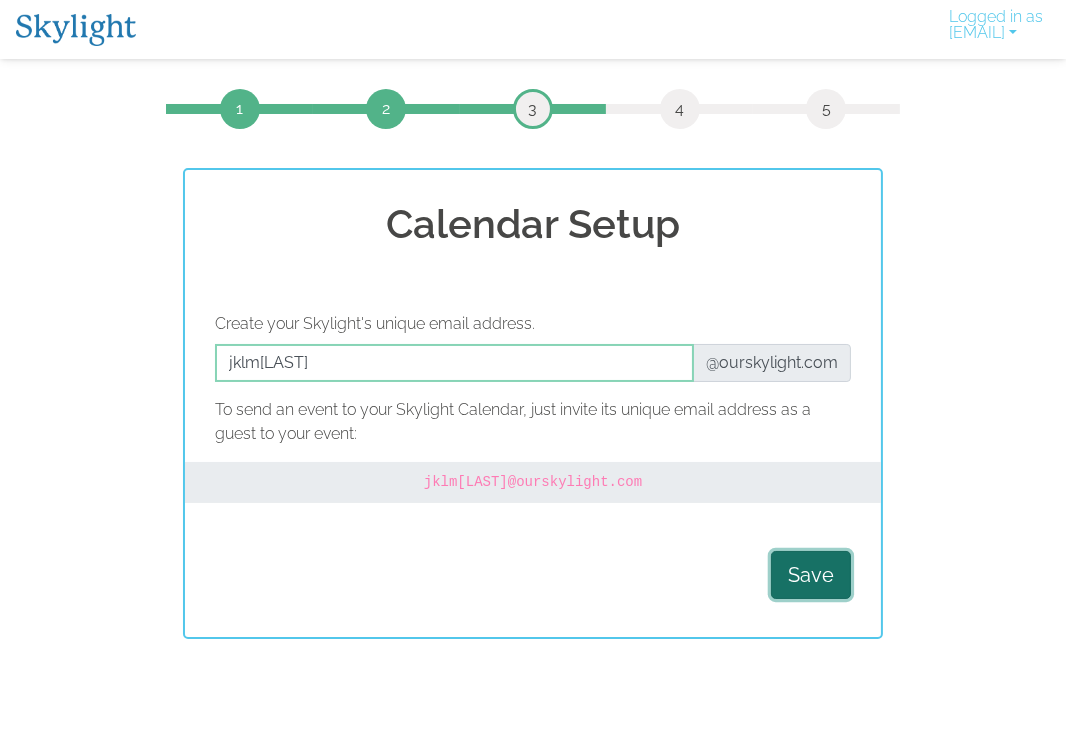 click on "Save" at bounding box center [811, 575] 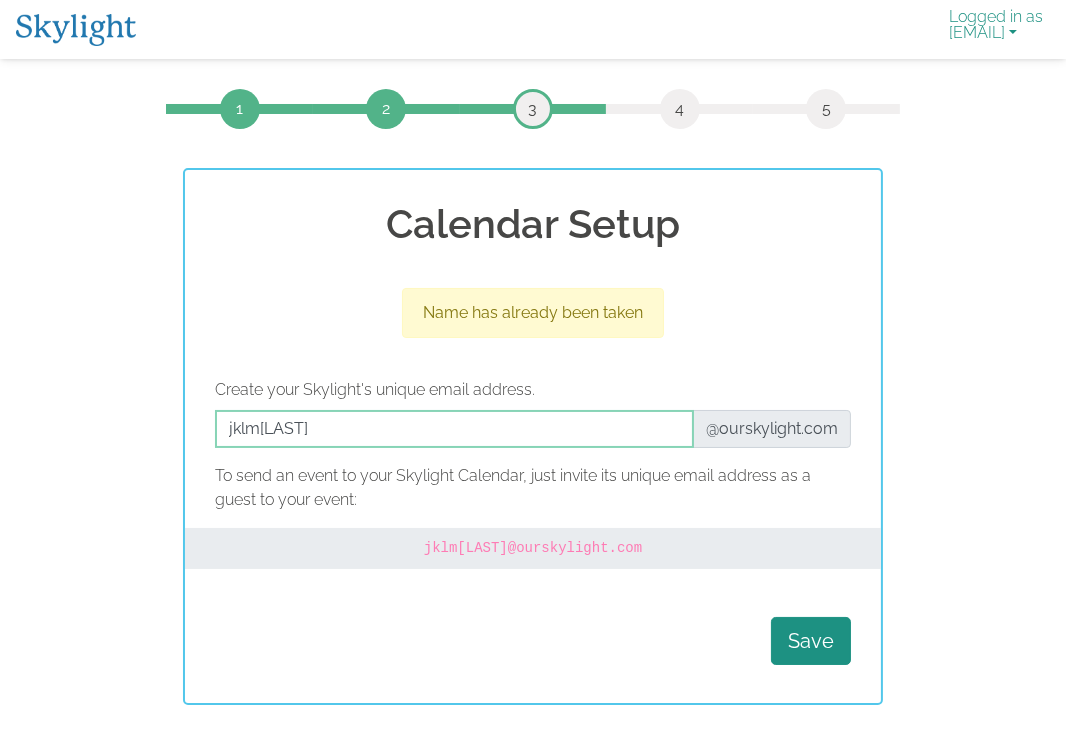 click on "Logged in as [EMAIL]" at bounding box center [996, 29] 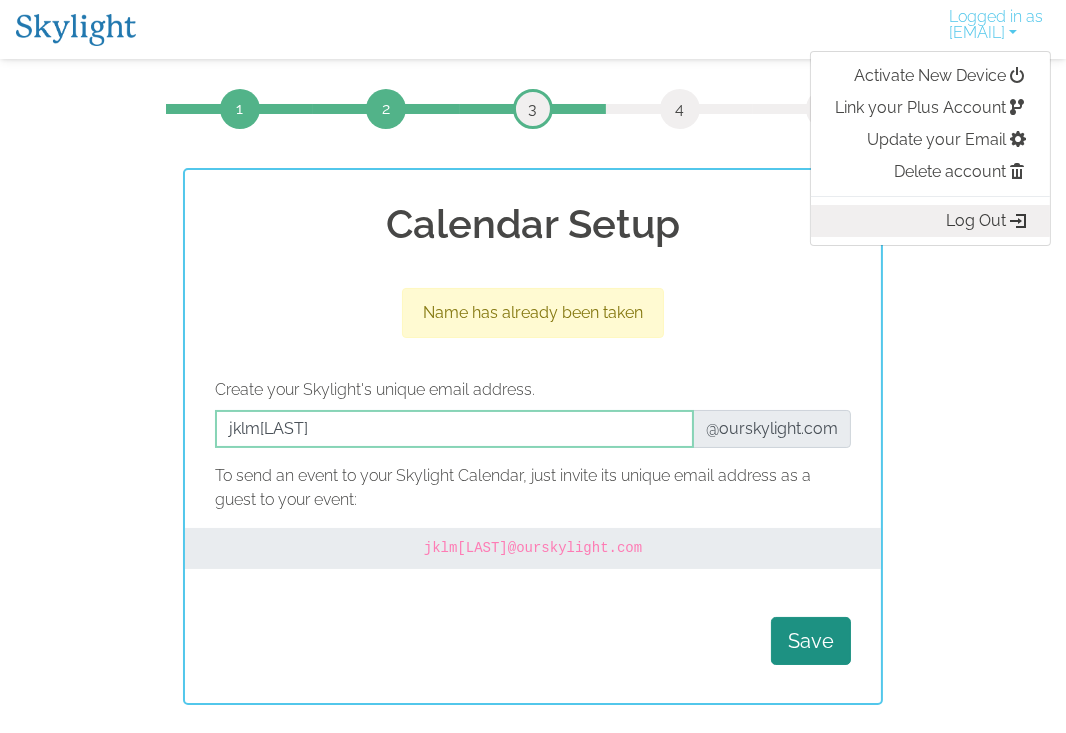 click on "Log Out" at bounding box center (930, 221) 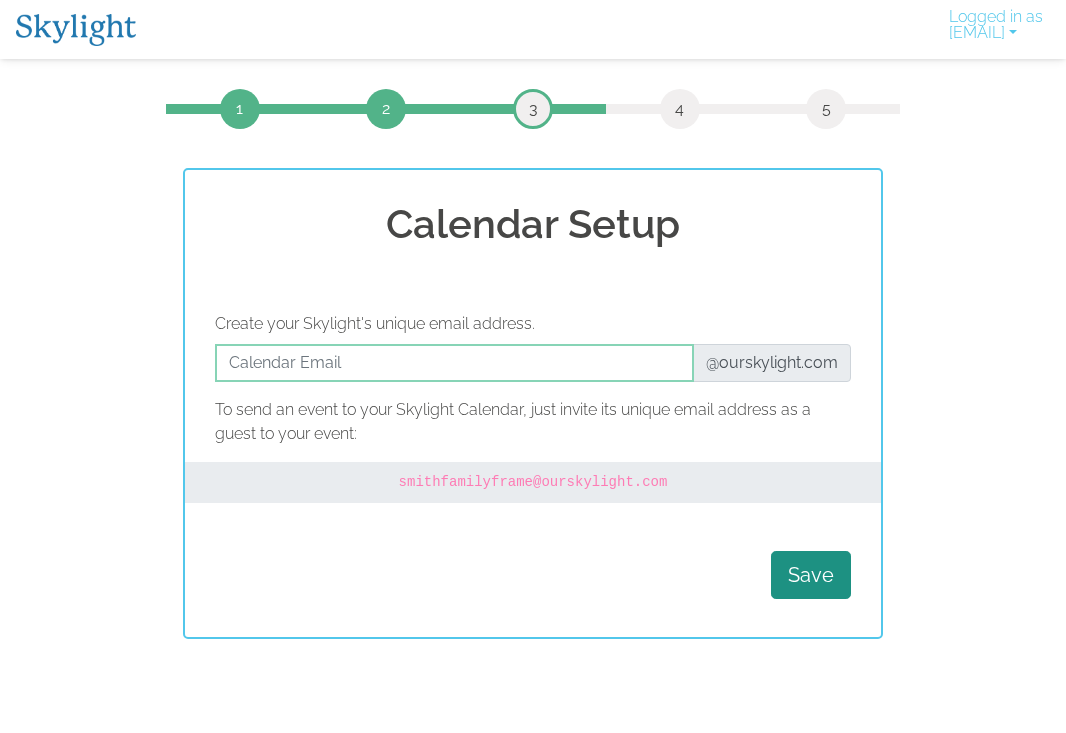 scroll, scrollTop: 0, scrollLeft: 0, axis: both 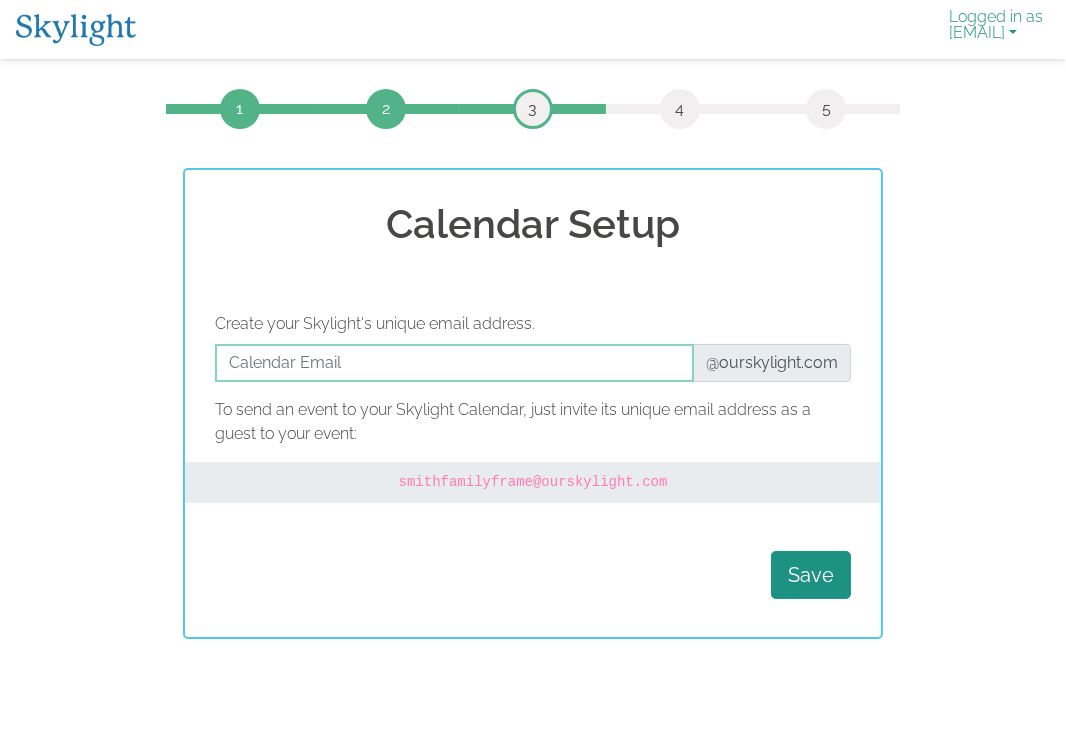 click on "Logged in as [EMAIL]" at bounding box center [996, 29] 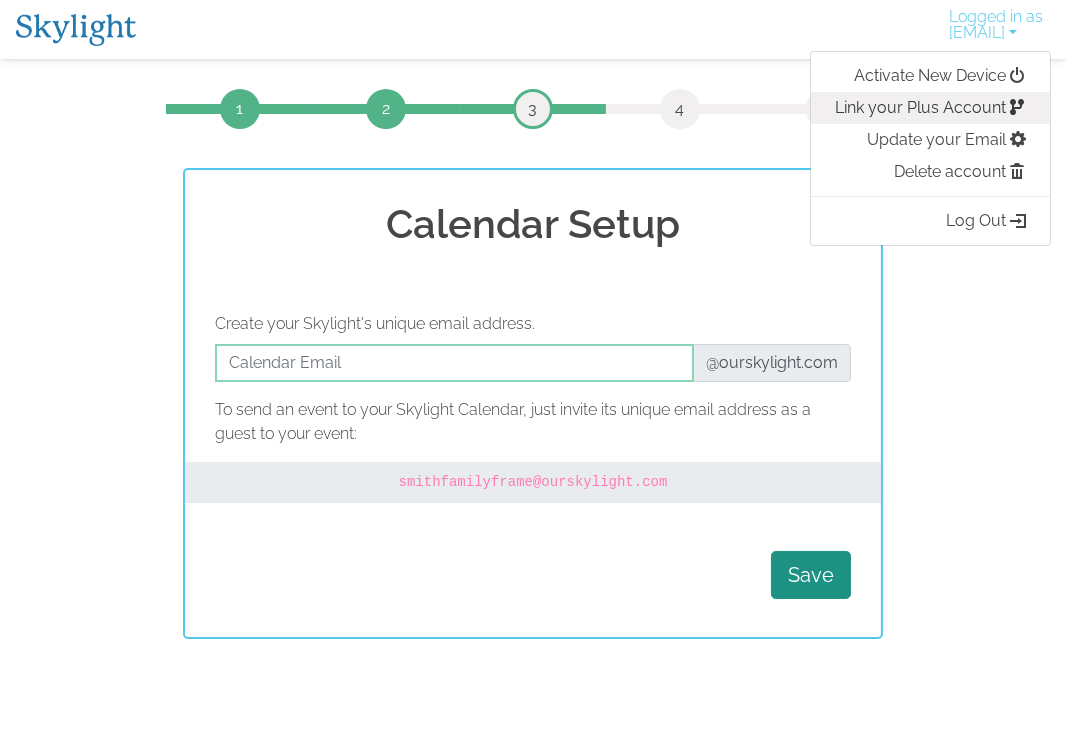 click on "Link your Plus Account" at bounding box center (930, 108) 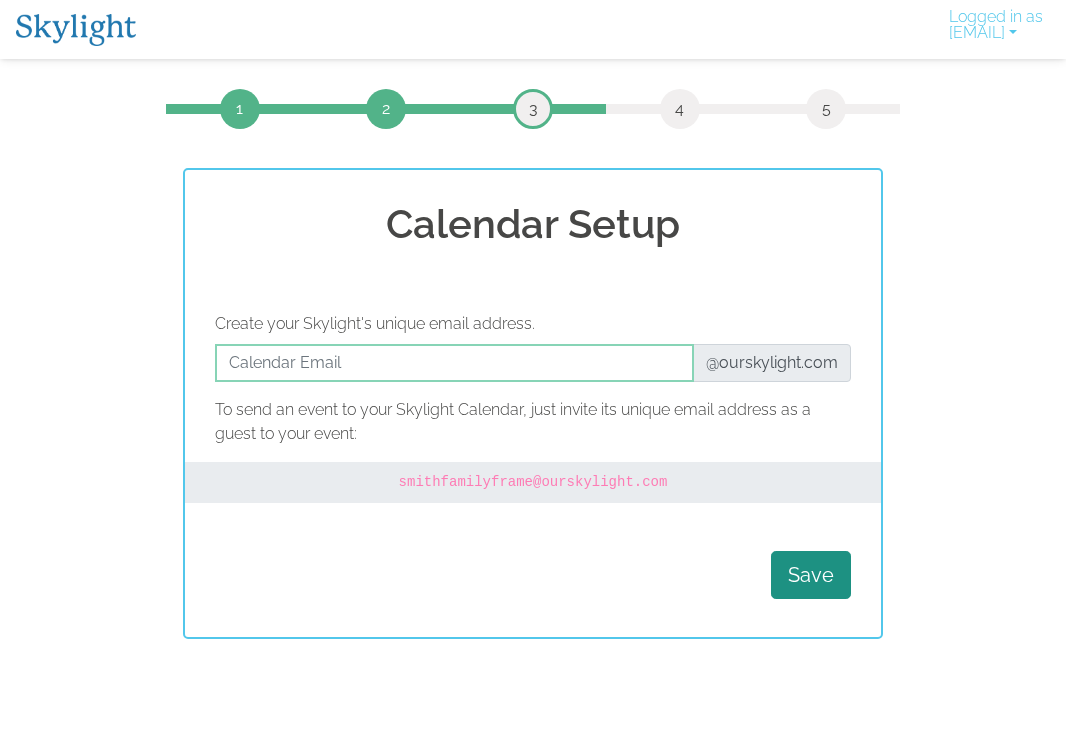 scroll, scrollTop: 0, scrollLeft: 0, axis: both 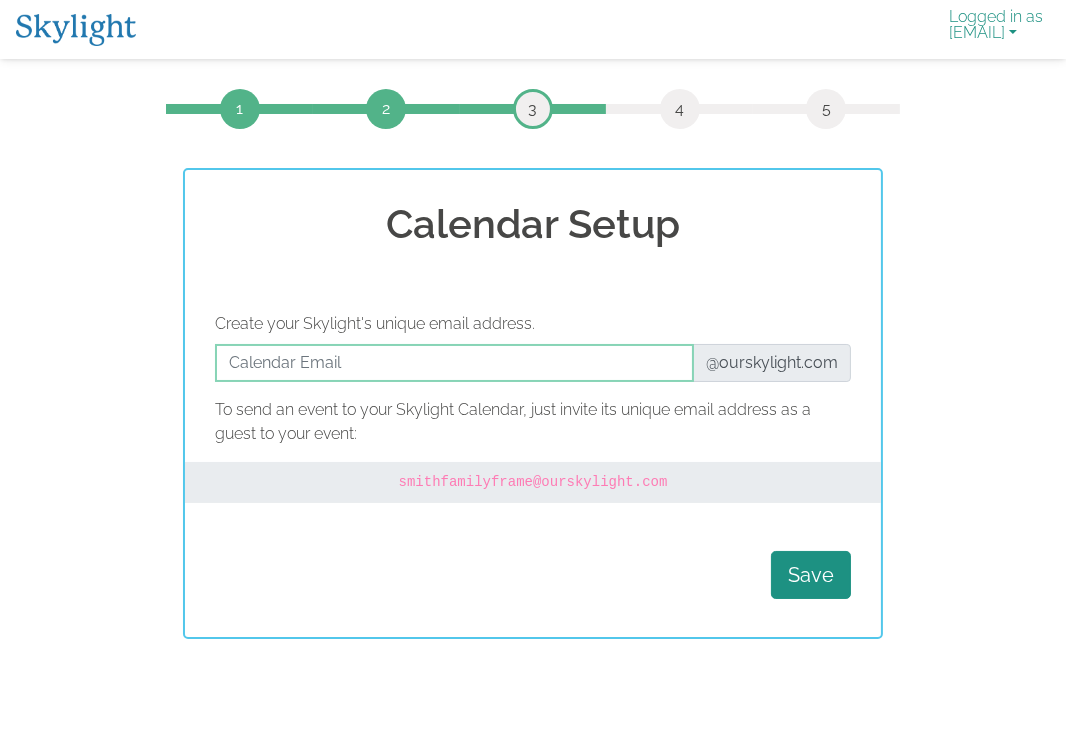 click on "Logged in as [EMAIL]" at bounding box center [996, 29] 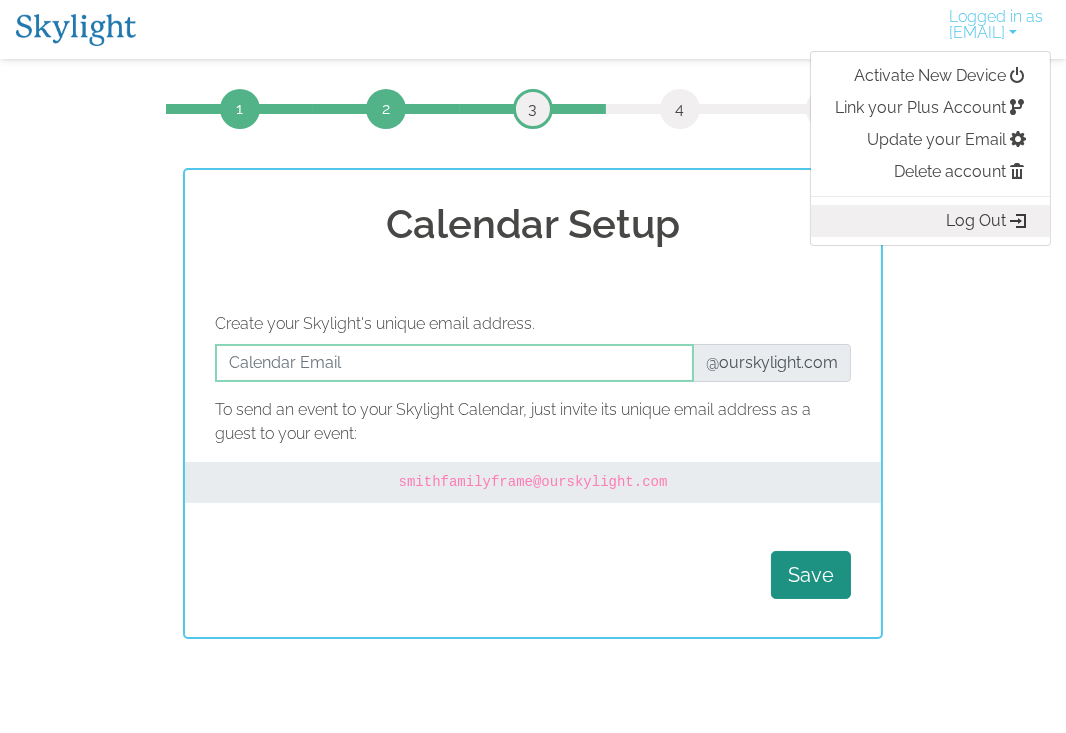 click on "Log Out" at bounding box center [930, 221] 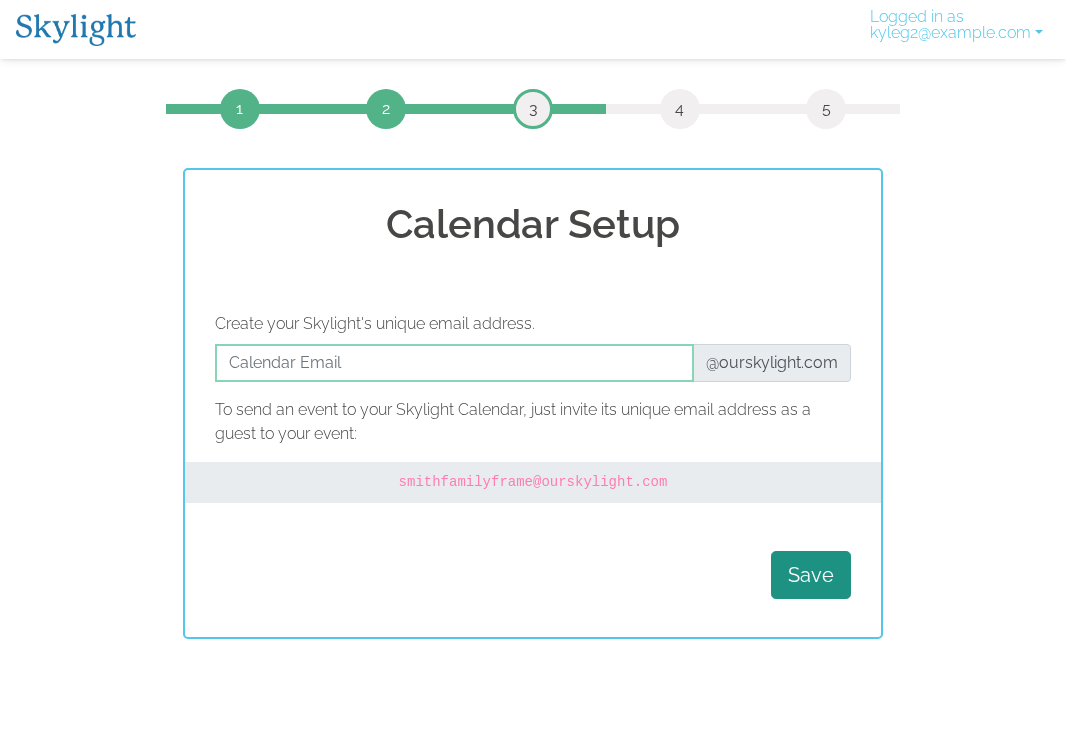 scroll, scrollTop: 0, scrollLeft: 0, axis: both 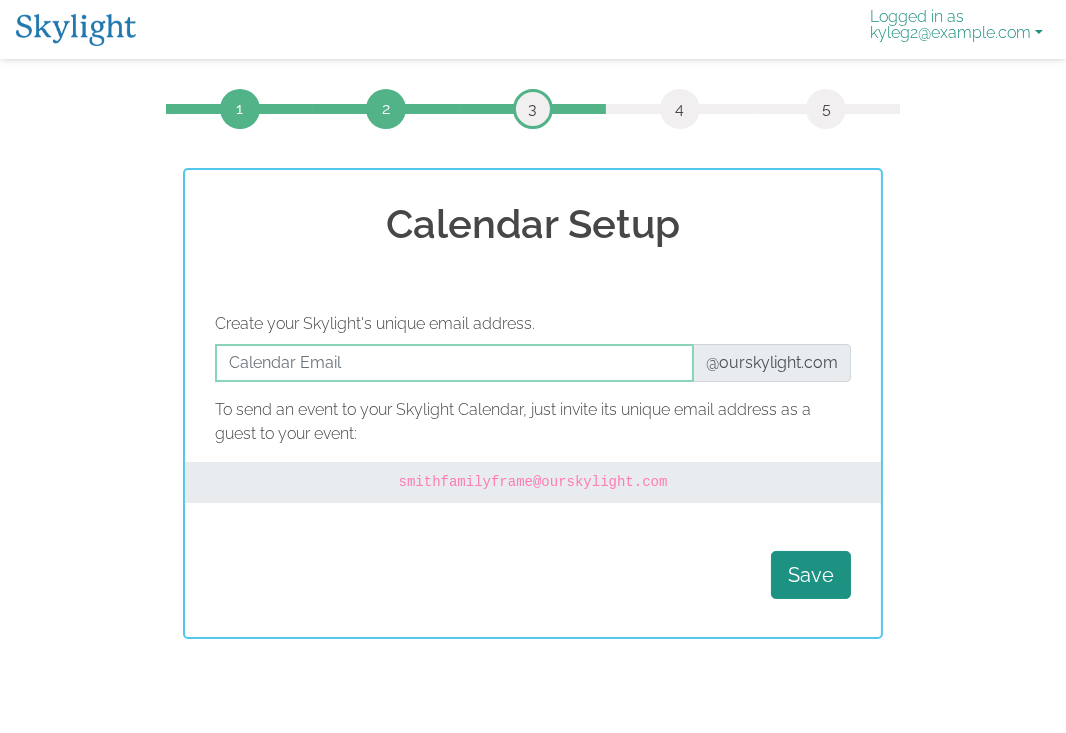 click on "Logged in as kyleg2@example.com" at bounding box center [956, 29] 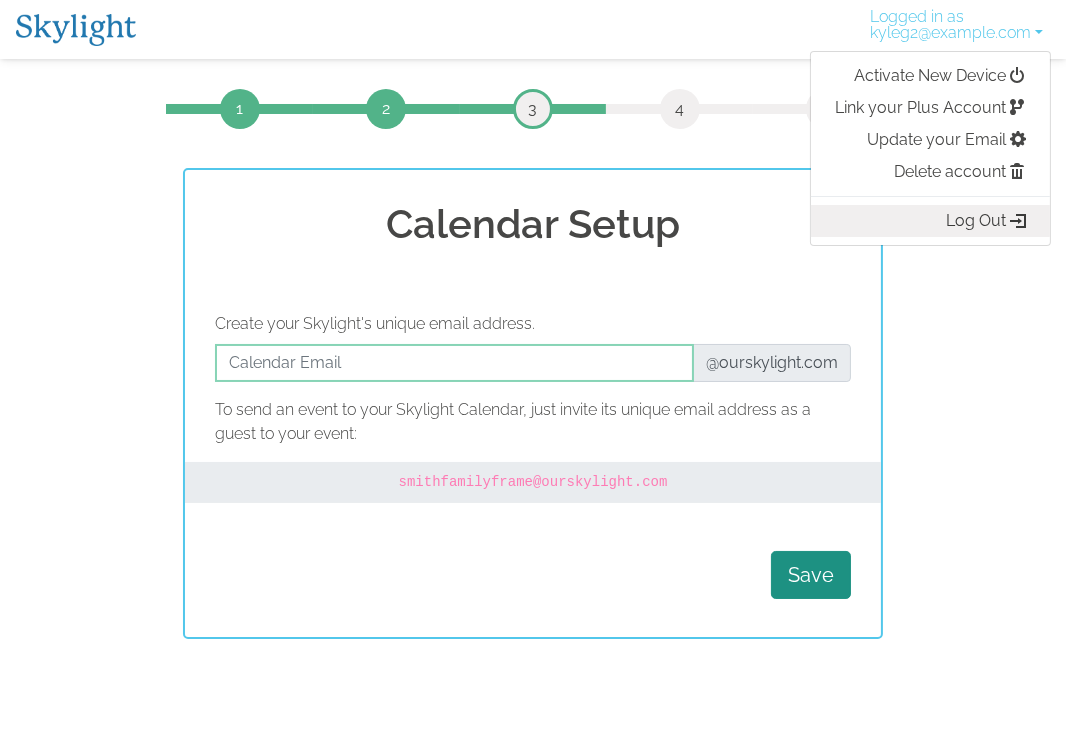 click on "Log Out" at bounding box center [930, 221] 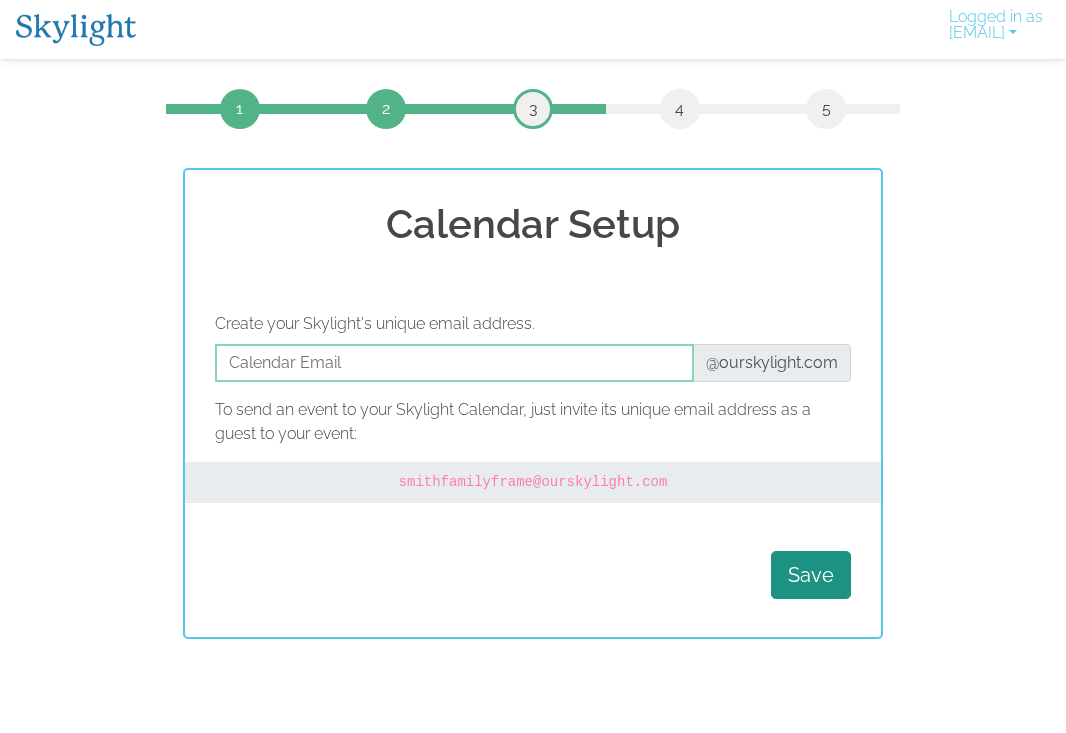 scroll, scrollTop: 0, scrollLeft: 0, axis: both 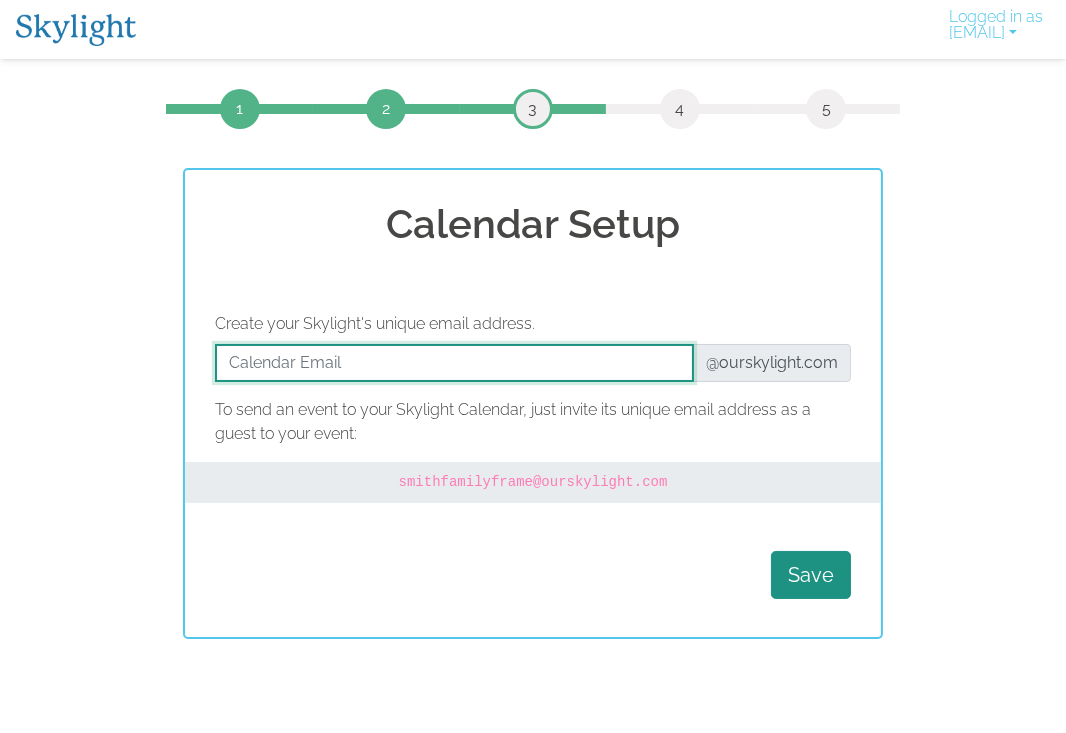 click at bounding box center [454, 363] 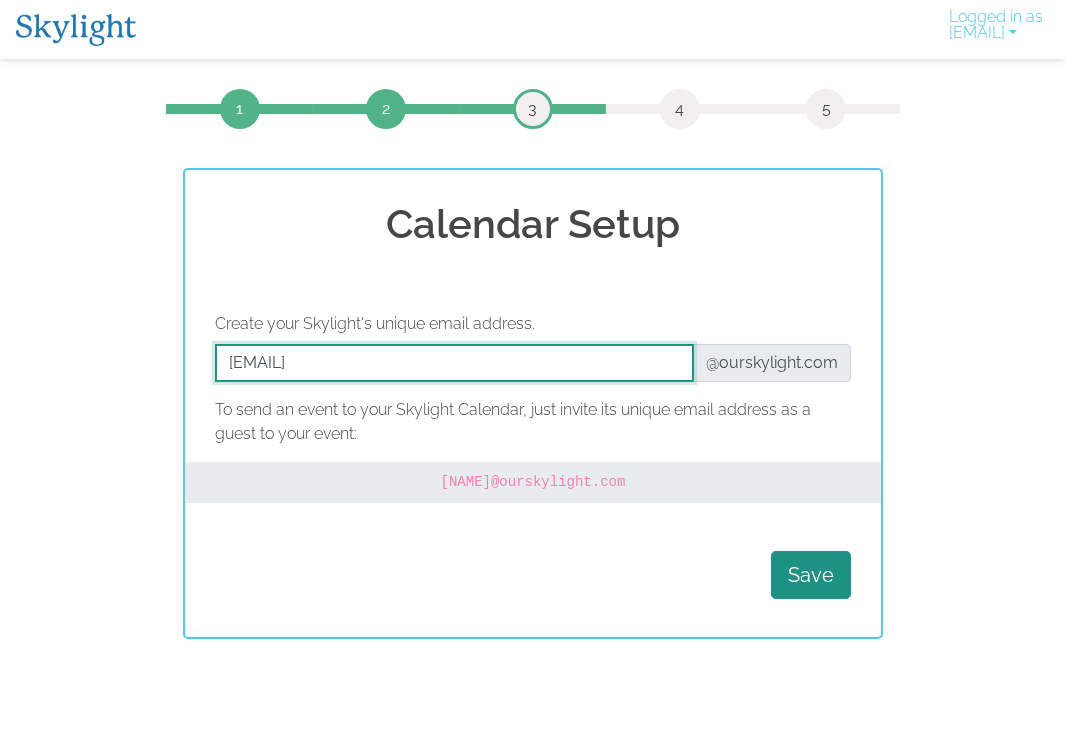 drag, startPoint x: 406, startPoint y: 361, endPoint x: 281, endPoint y: 360, distance: 125.004 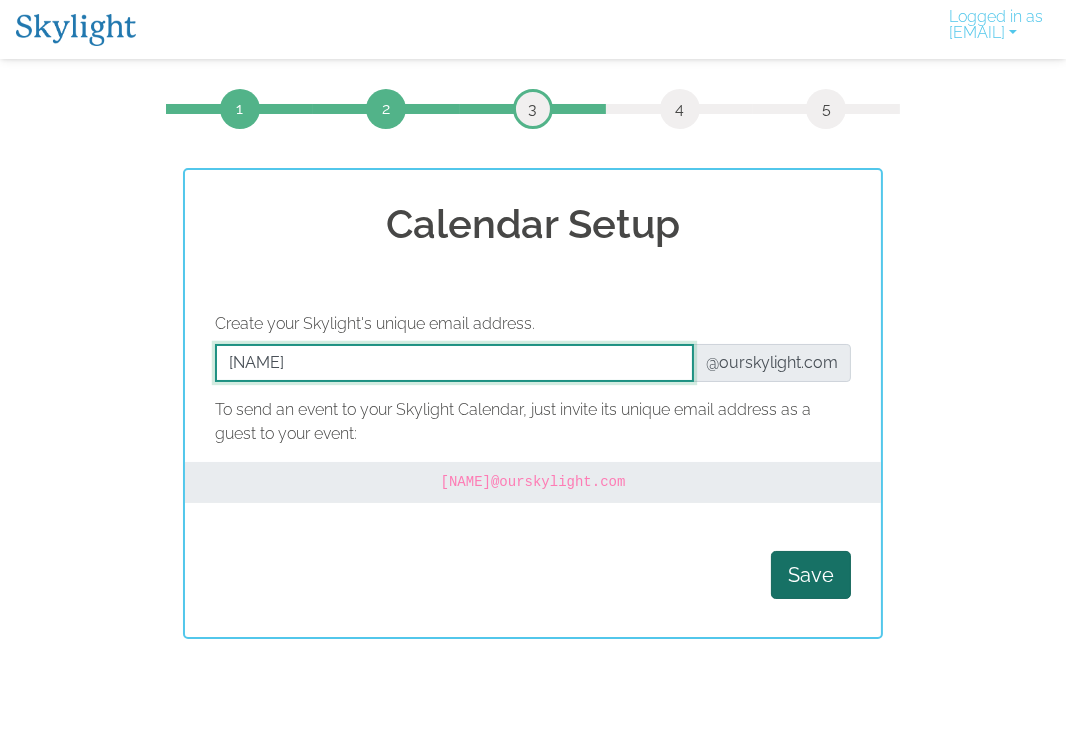 type on "[NAME]" 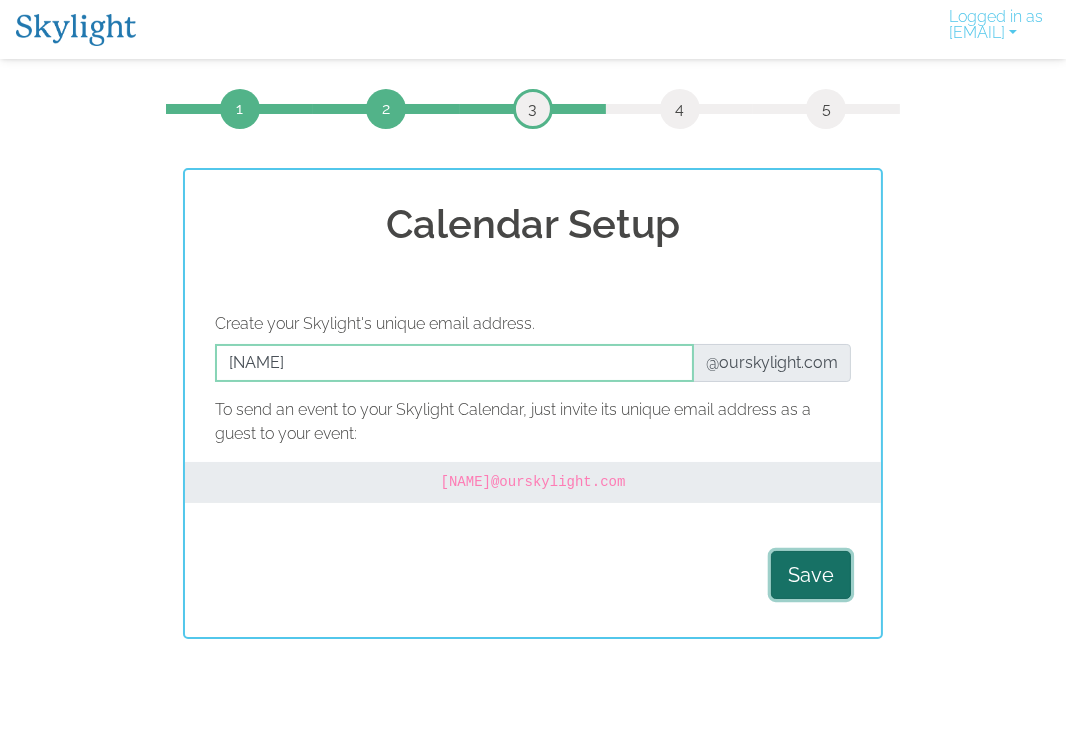 click on "Save" at bounding box center [811, 575] 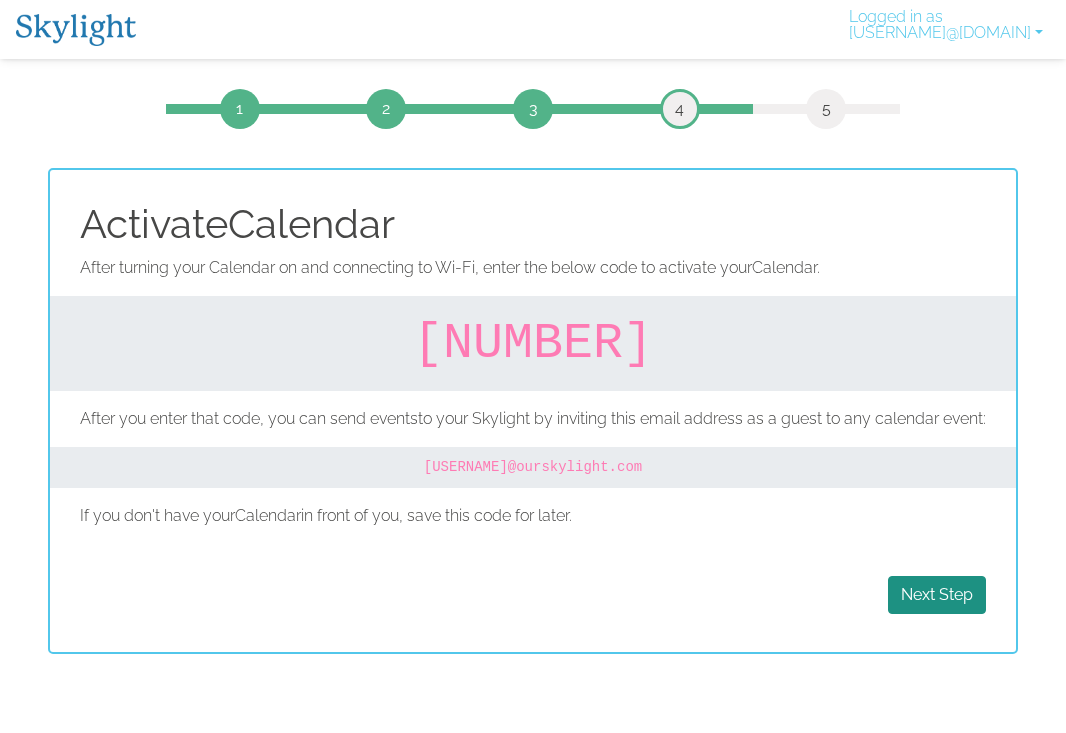 scroll, scrollTop: 0, scrollLeft: 0, axis: both 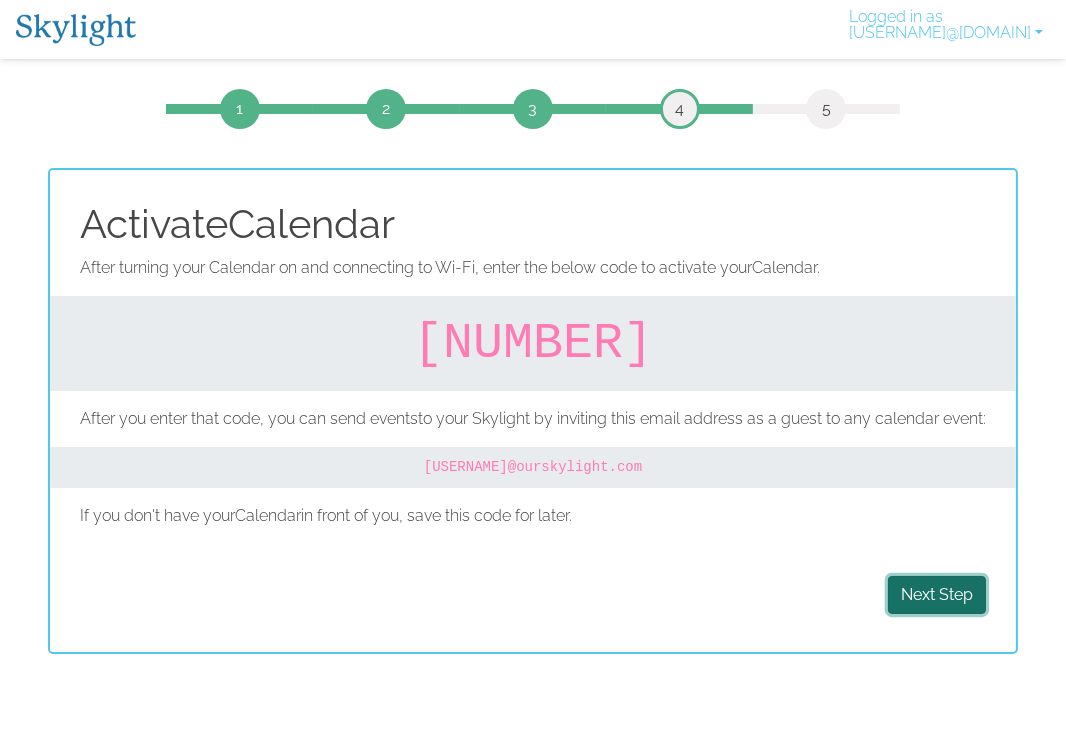 click on "Next Step" at bounding box center [937, 595] 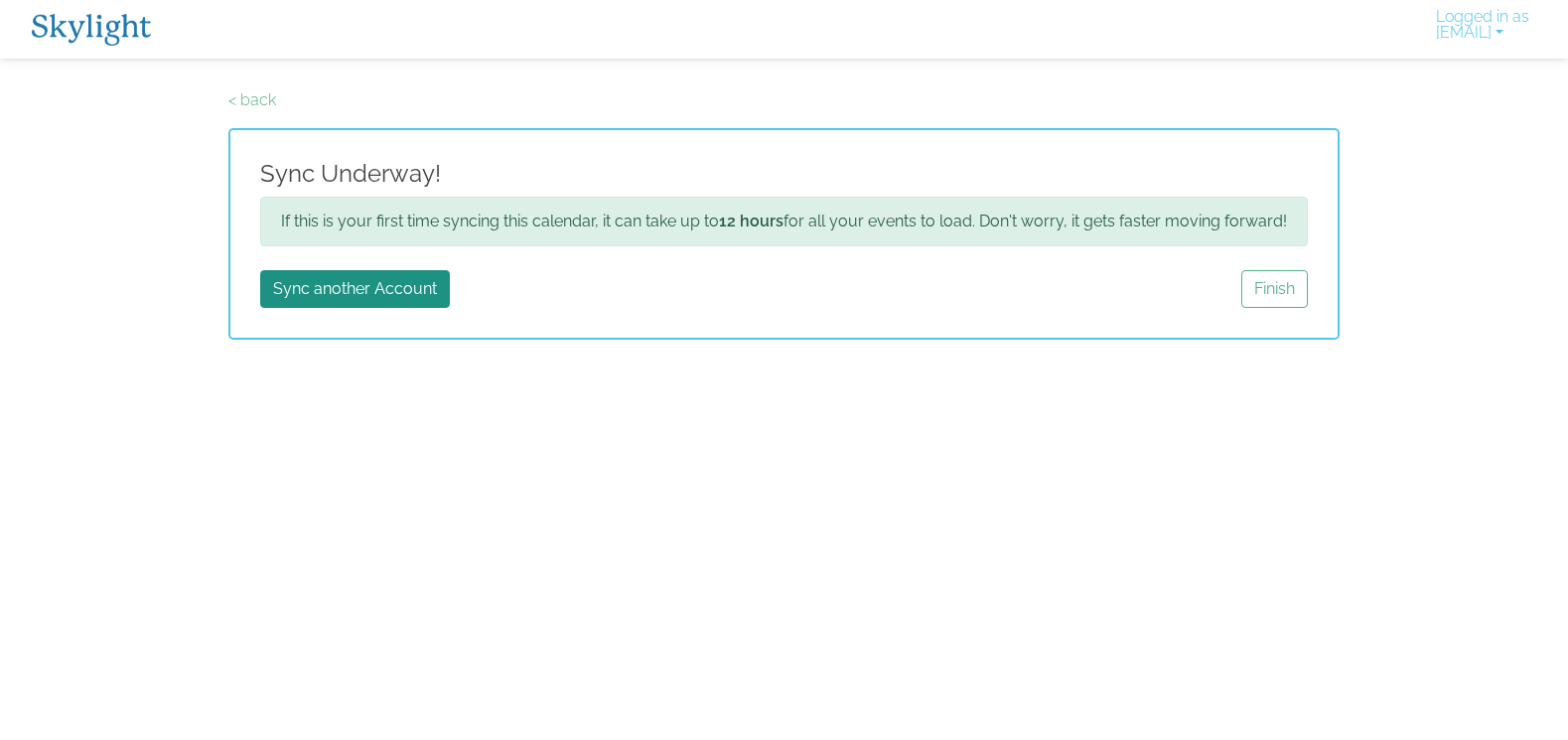scroll, scrollTop: 0, scrollLeft: 0, axis: both 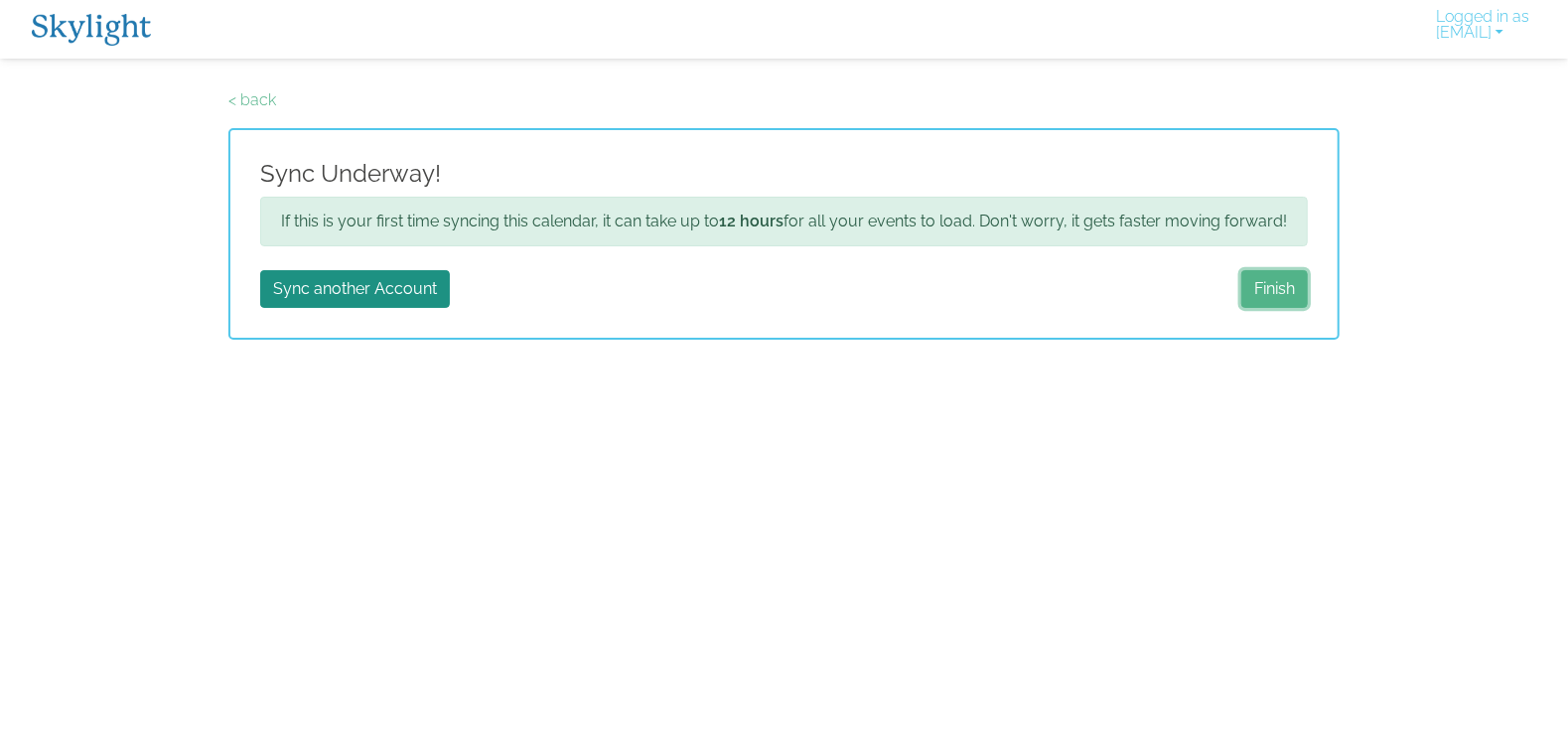 click on "Finish" at bounding box center (1274, 289) 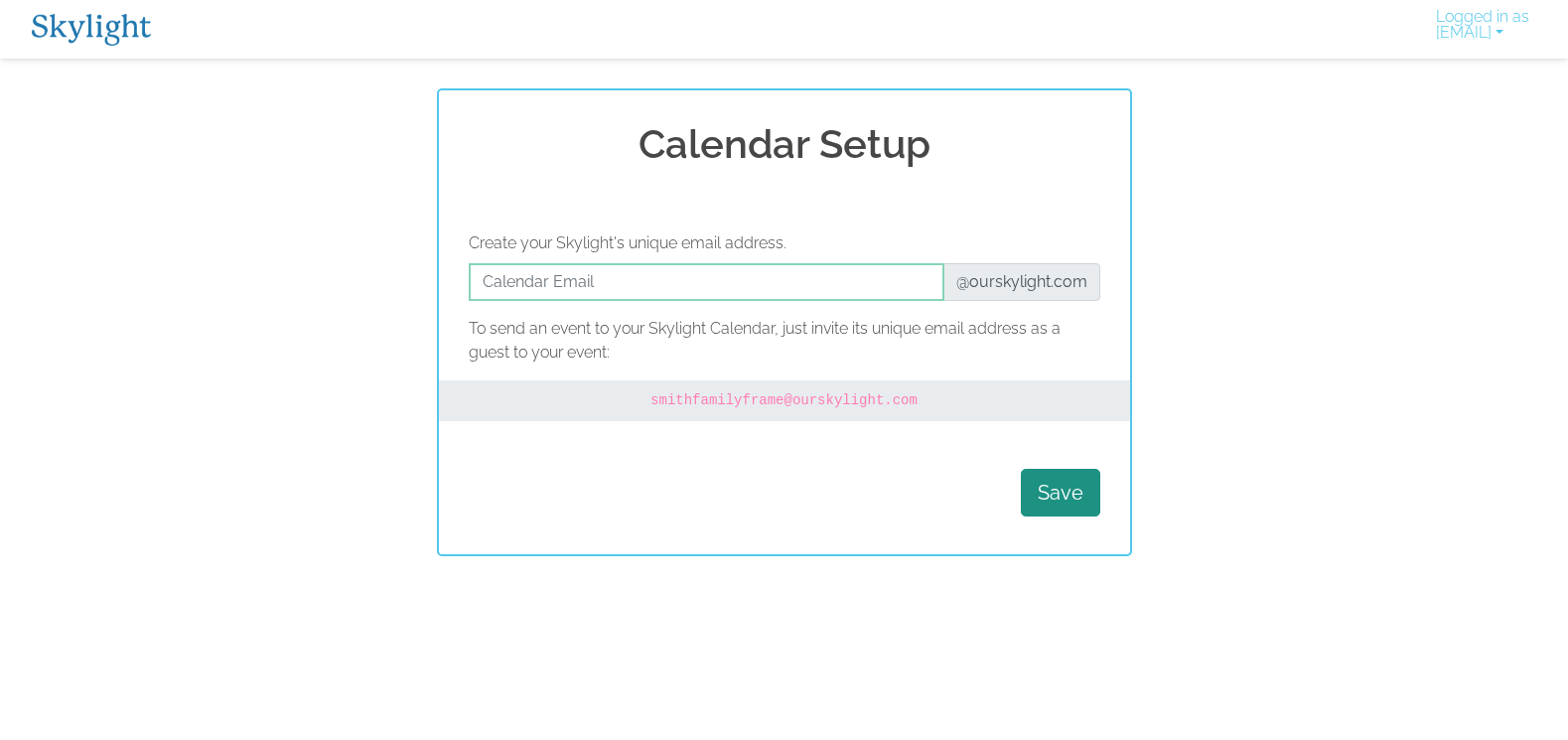scroll, scrollTop: 0, scrollLeft: 0, axis: both 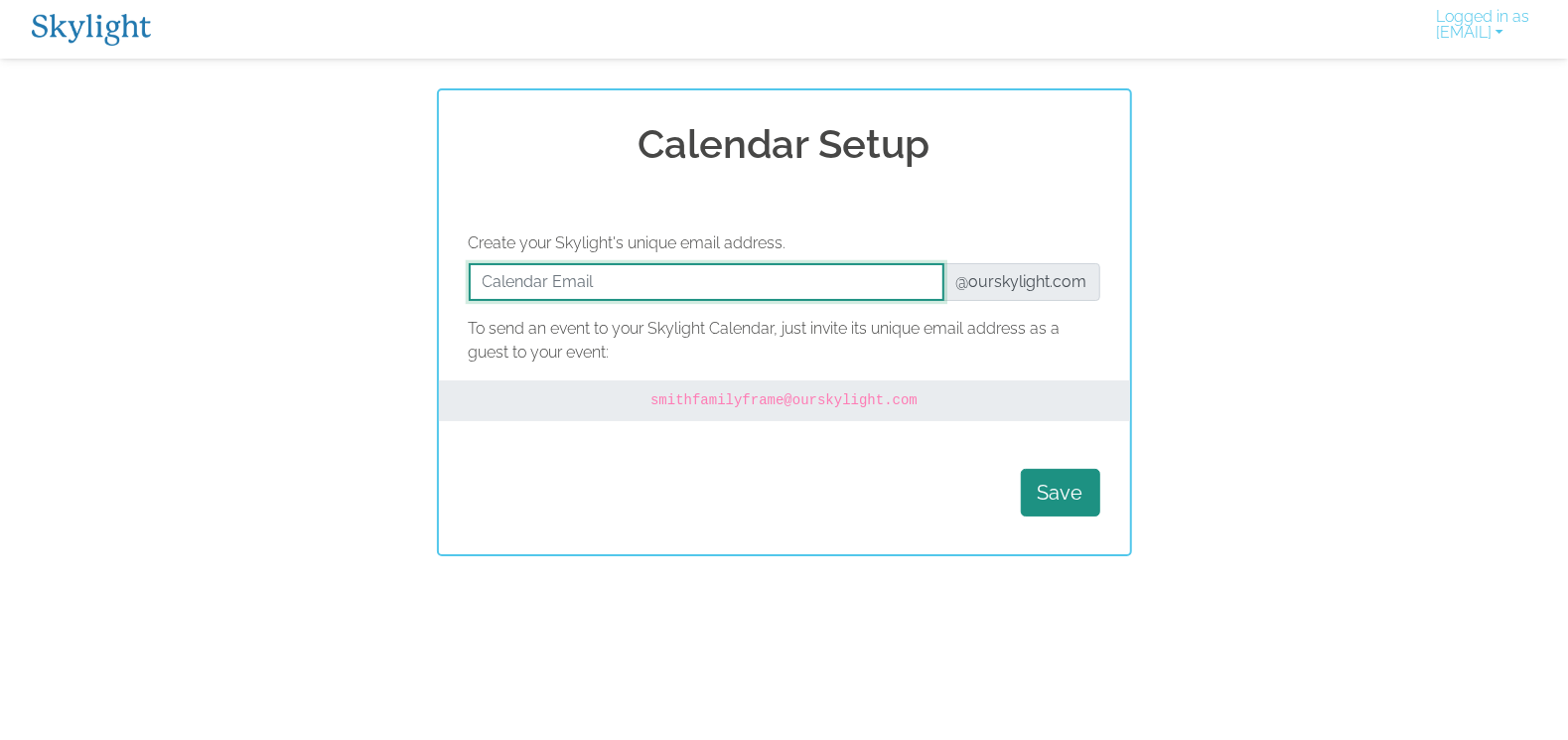 click at bounding box center [706, 282] 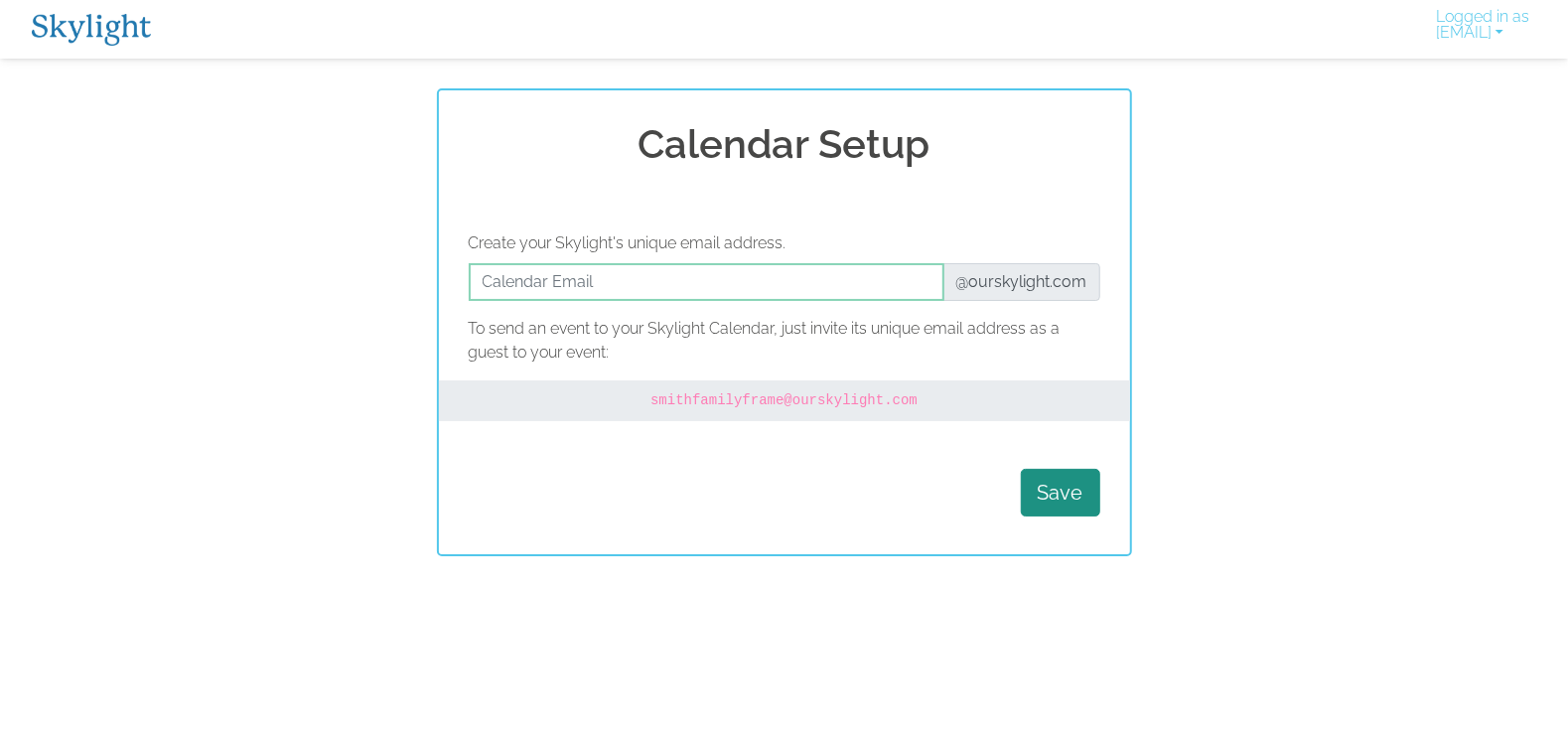 click on "Calendar Setup Create your Skylight's unique email address.   @ourskylight.com To send an event to your Skylight Calendar, just invite its unique email address as a guest to your event: [EMAIL] Save" at bounding box center [784, 322] 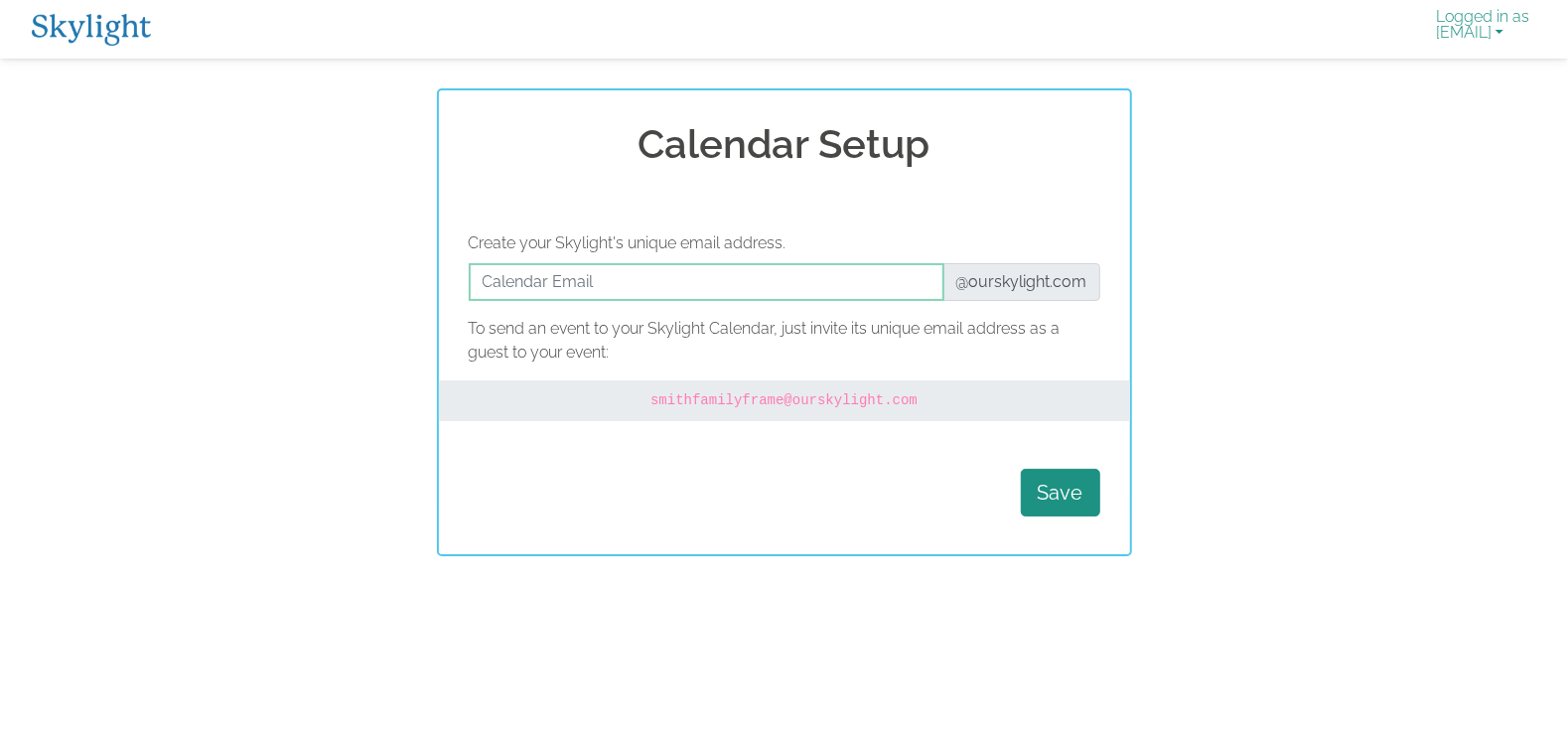 click on "Logged in as [EMAIL]" at bounding box center [1483, 29] 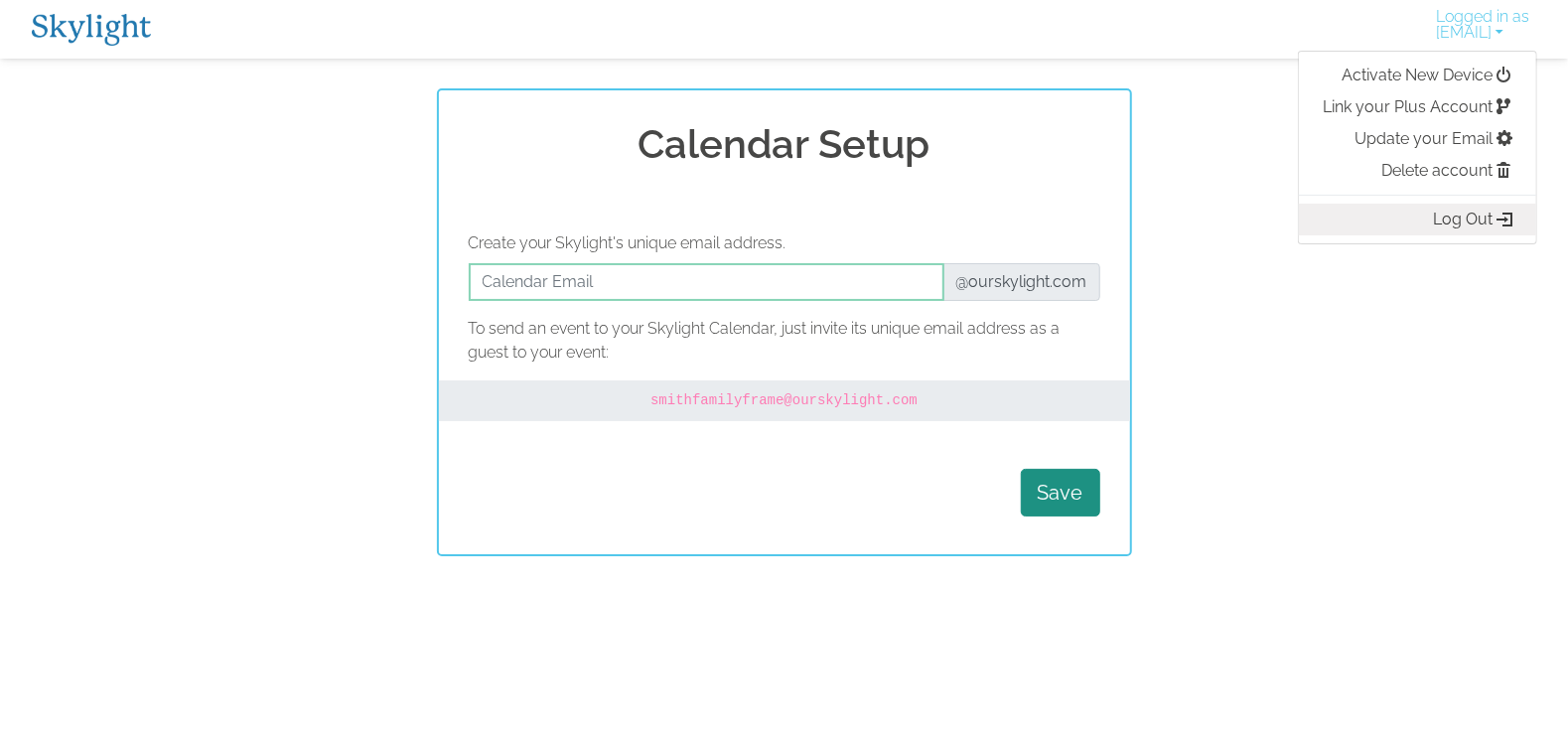 click on "Log Out" at bounding box center (1417, 220) 